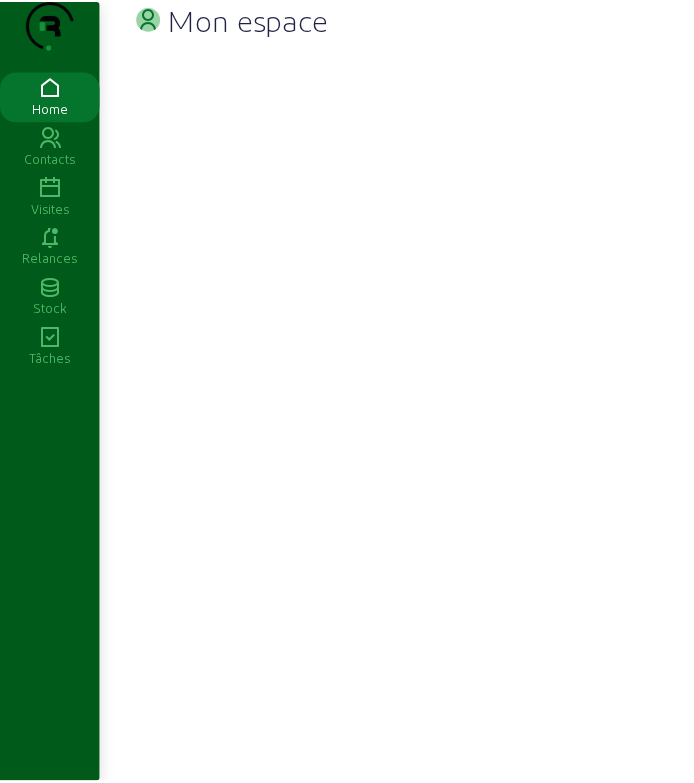 scroll, scrollTop: 0, scrollLeft: 0, axis: both 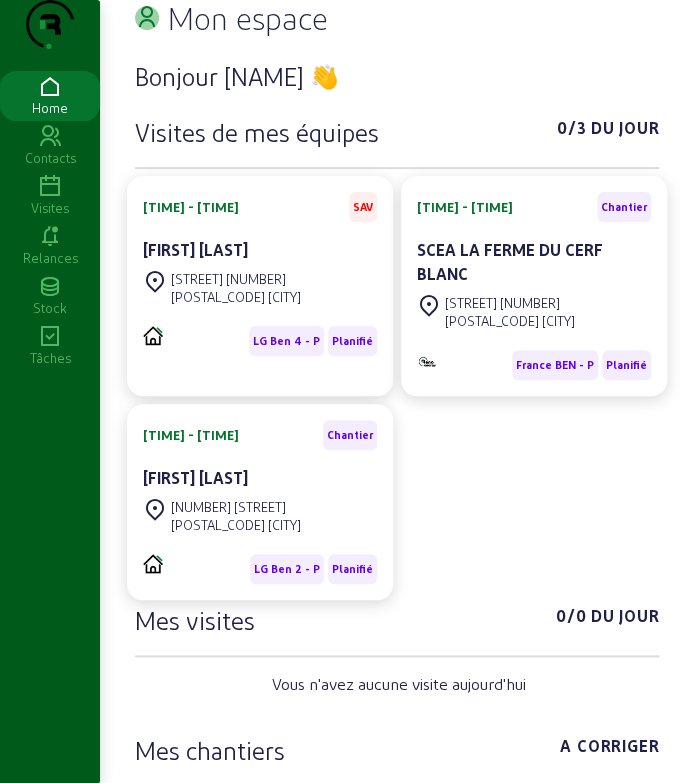 click at bounding box center [50, 187] 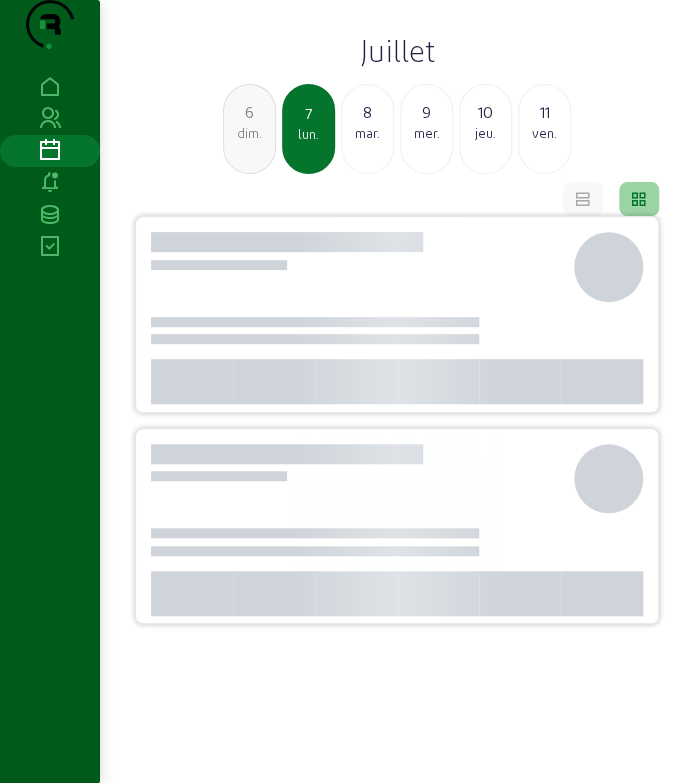 click on "Juillet" at bounding box center (397, 50) 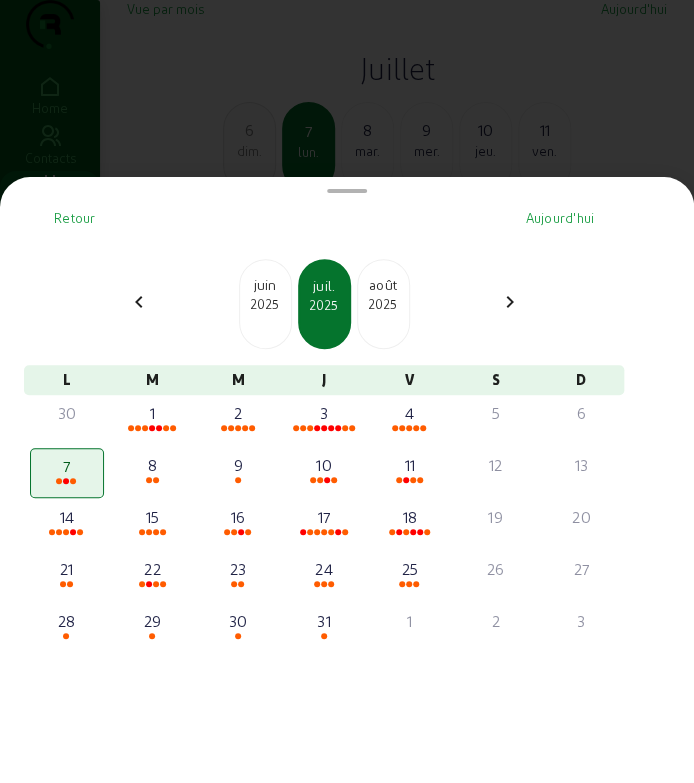 click on "2025" at bounding box center (265, 304) 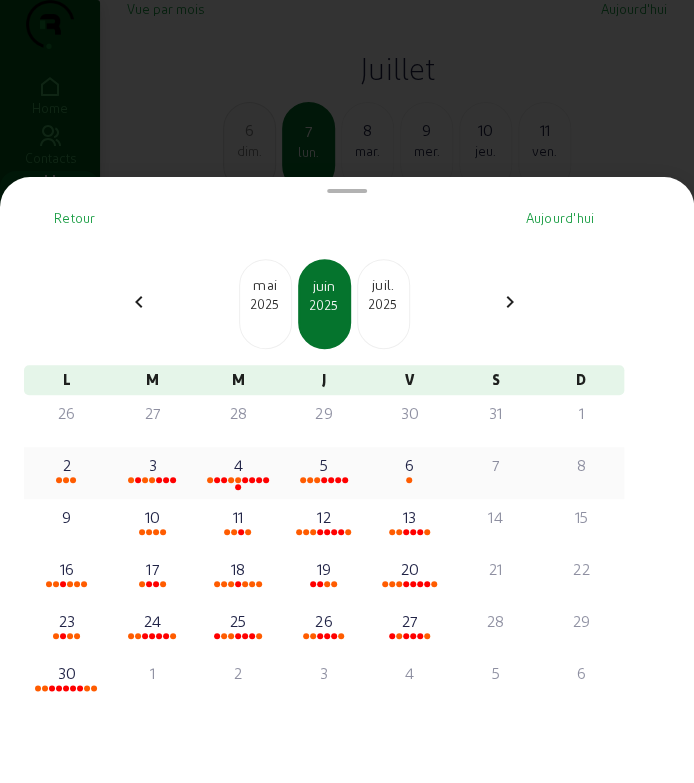 click on "5" at bounding box center (67, 465) 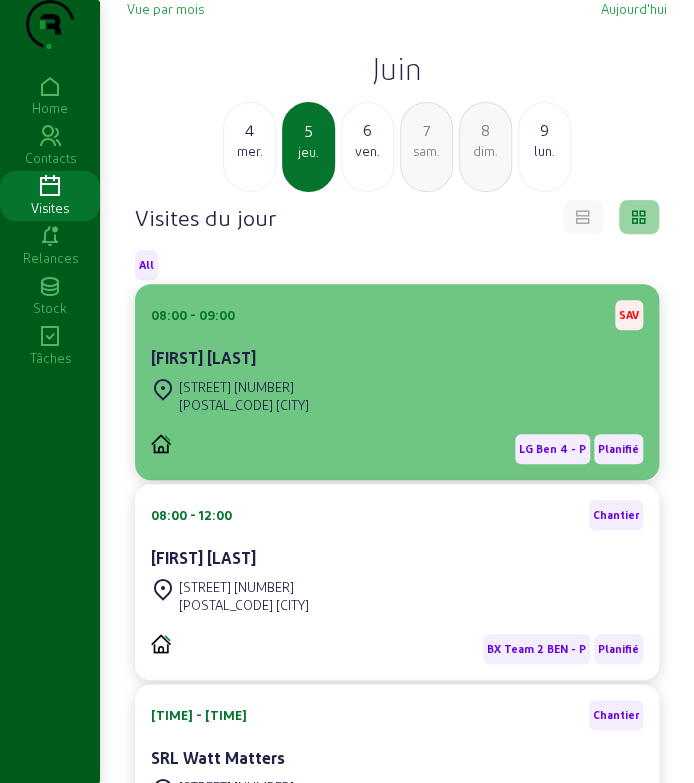drag, startPoint x: 380, startPoint y: 523, endPoint x: 356, endPoint y: 448, distance: 78.74643 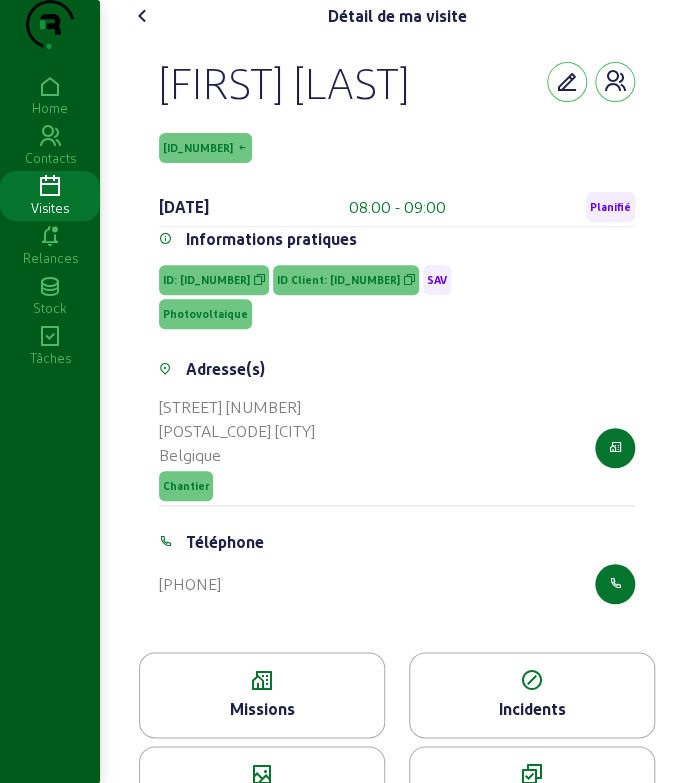 drag, startPoint x: 165, startPoint y: 115, endPoint x: 587, endPoint y: 97, distance: 422.3837 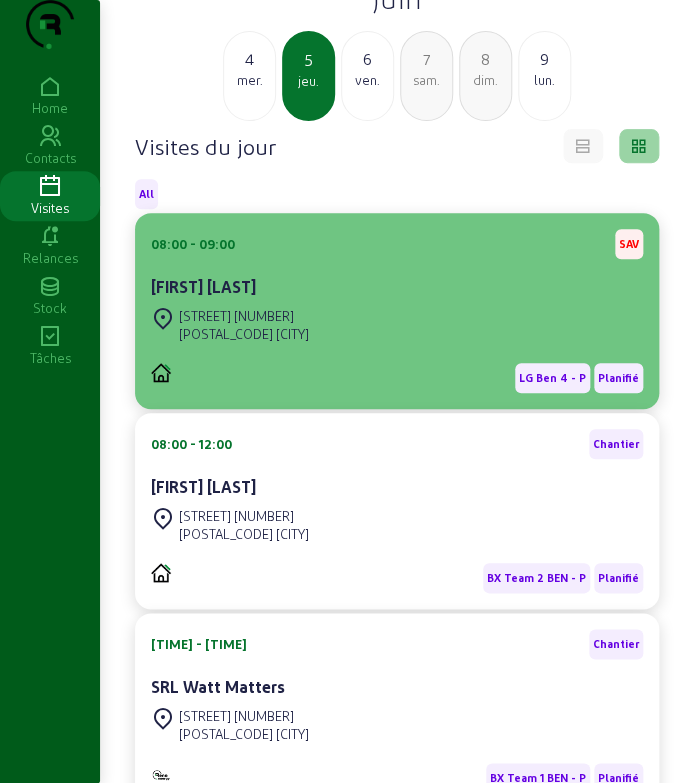 scroll, scrollTop: 0, scrollLeft: 0, axis: both 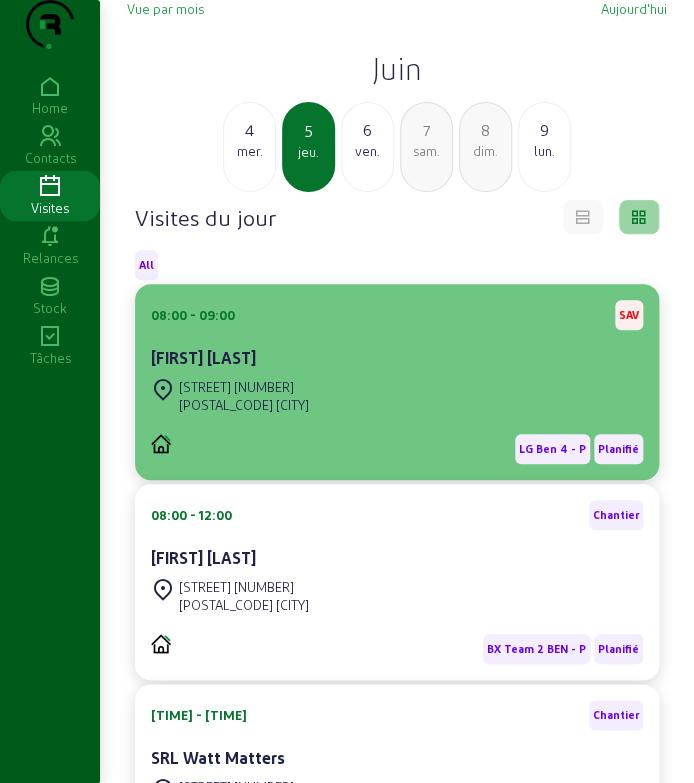 click on "[TIME] - [TIME]  SAV" at bounding box center [397, 315] 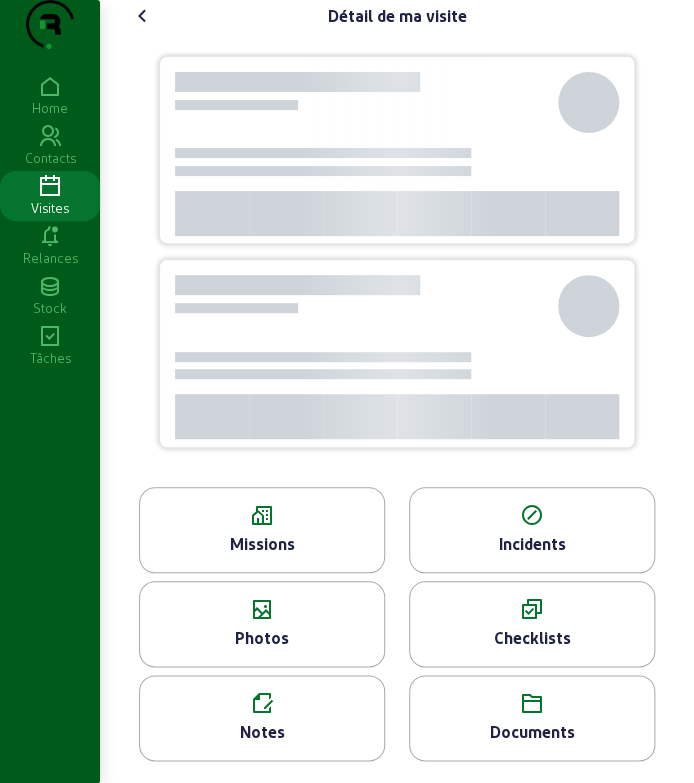 scroll, scrollTop: 32, scrollLeft: 0, axis: vertical 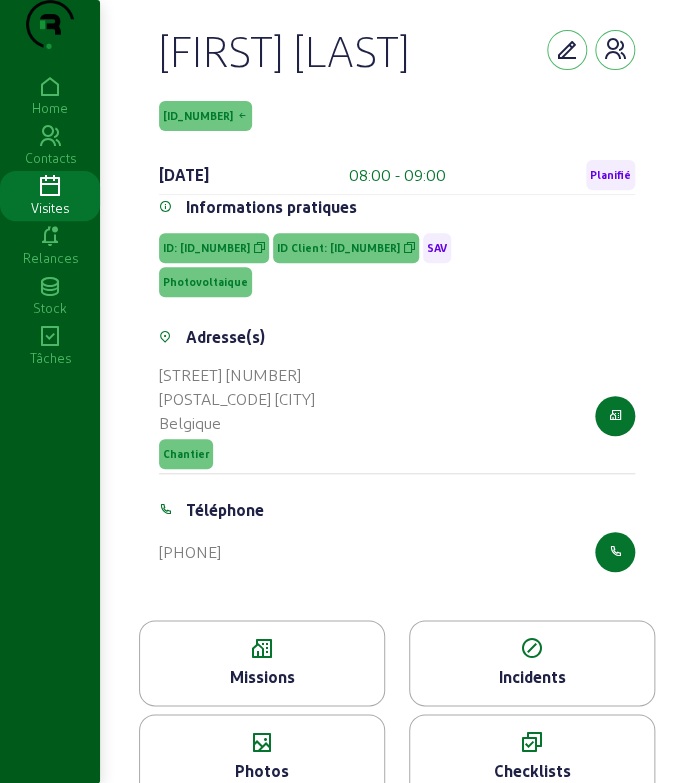 click at bounding box center (262, 743) 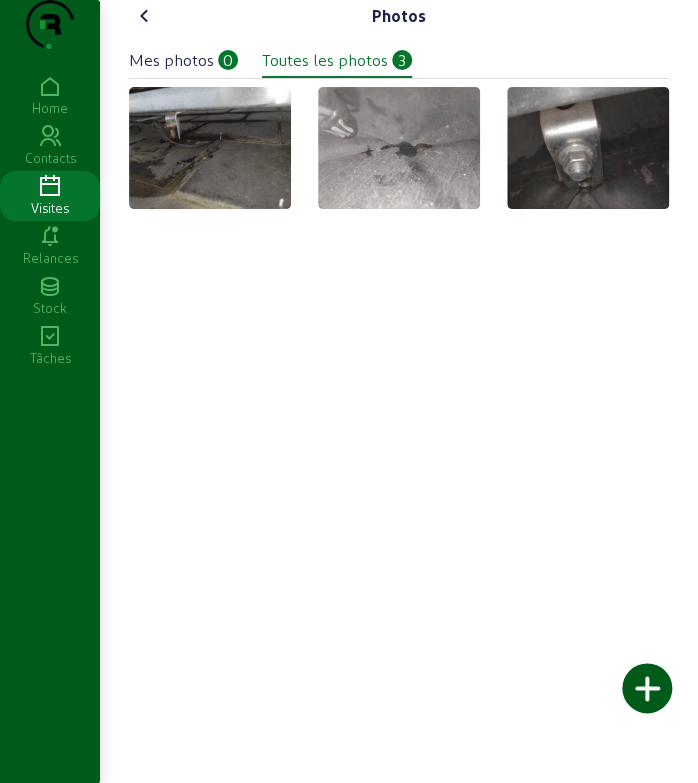 click at bounding box center [145, 16] 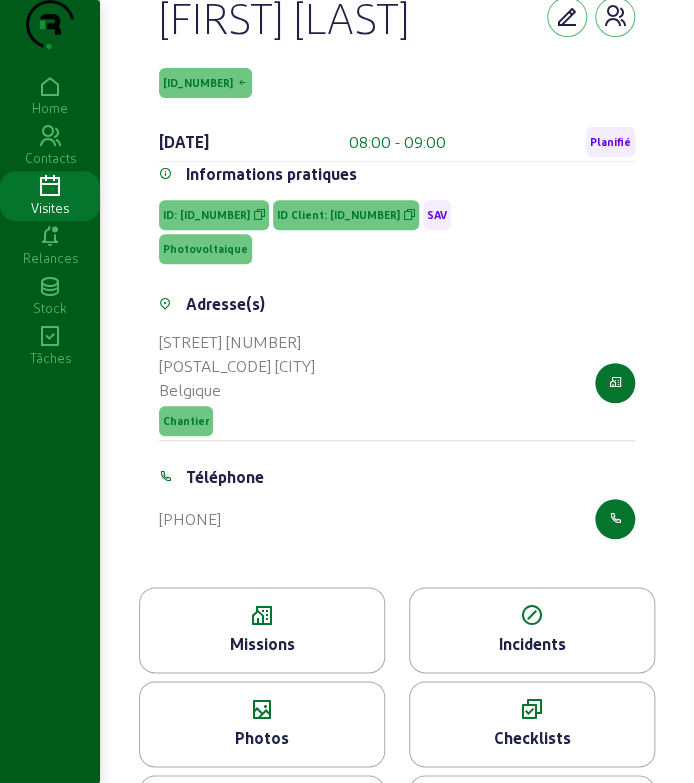 scroll, scrollTop: 100, scrollLeft: 0, axis: vertical 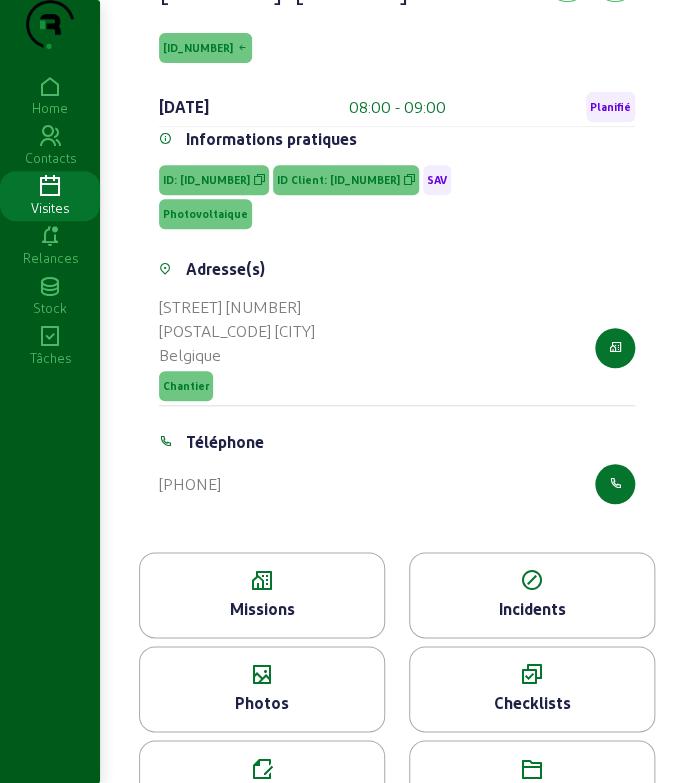 click at bounding box center [262, 581] 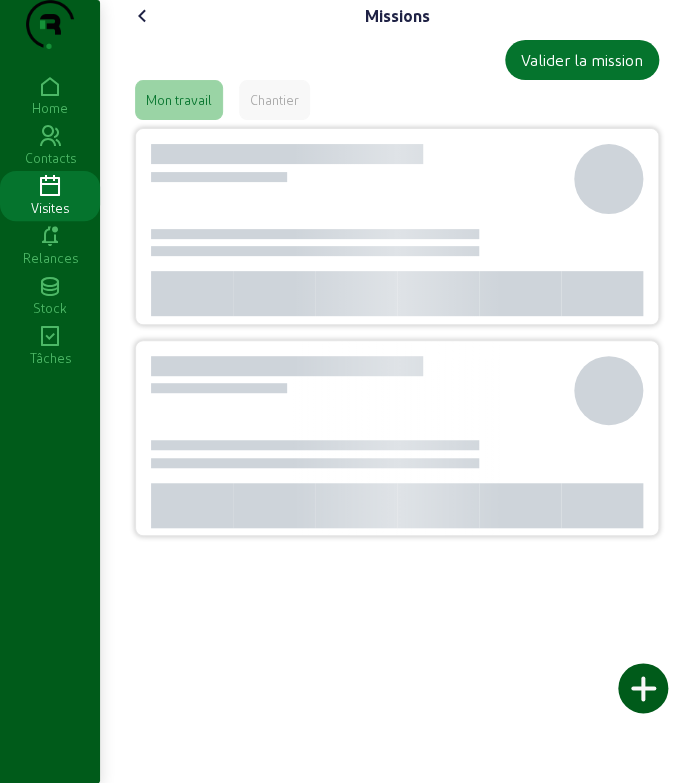 scroll, scrollTop: 0, scrollLeft: 0, axis: both 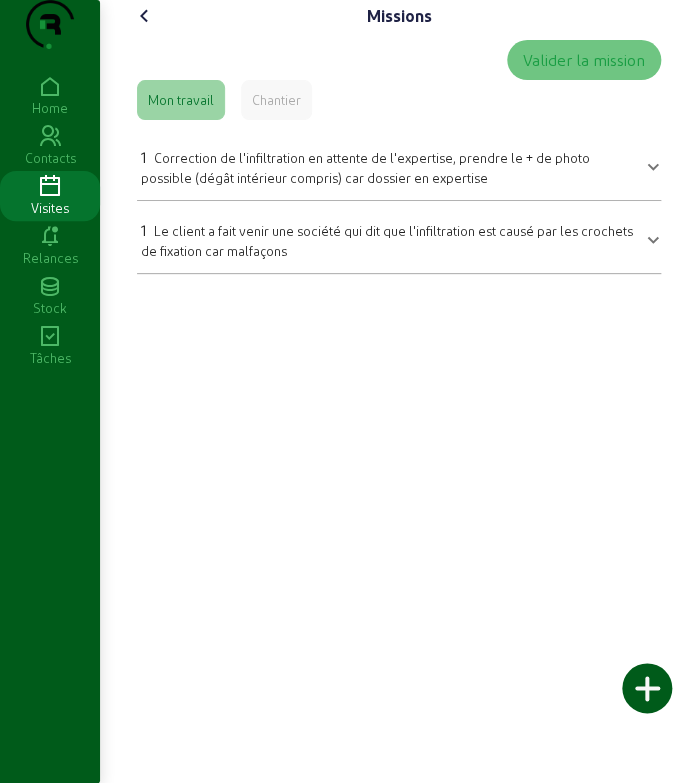 click on "Correction de l'infiltration en attente de l'expertise, prendre le + de photo possible (dégât intérieur compris) car dossier en expertise" at bounding box center (365, 167) 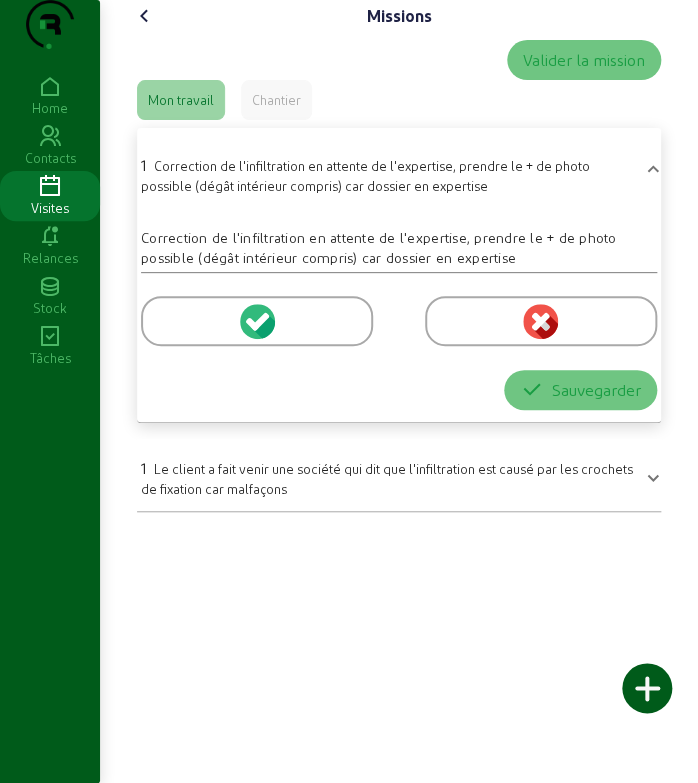 click at bounding box center [257, 321] 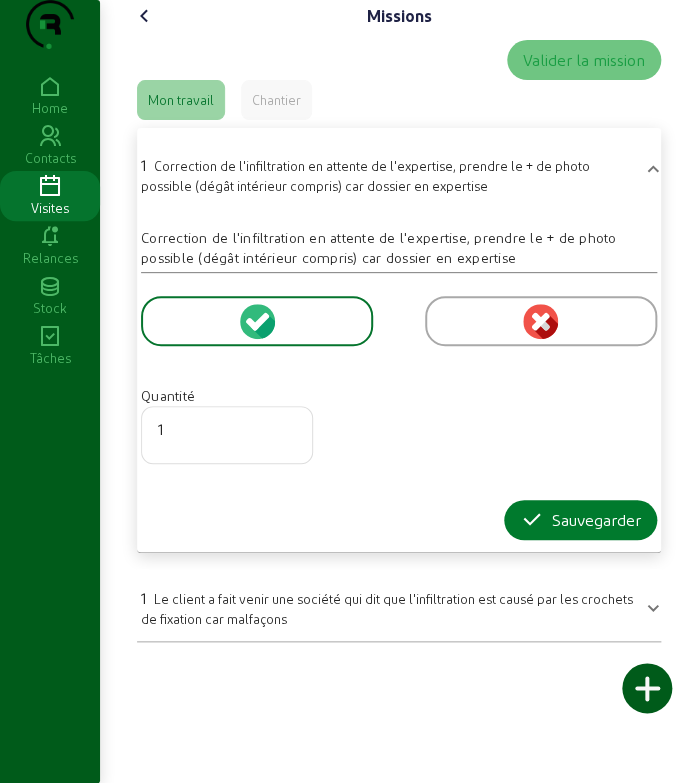 click at bounding box center (532, 520) 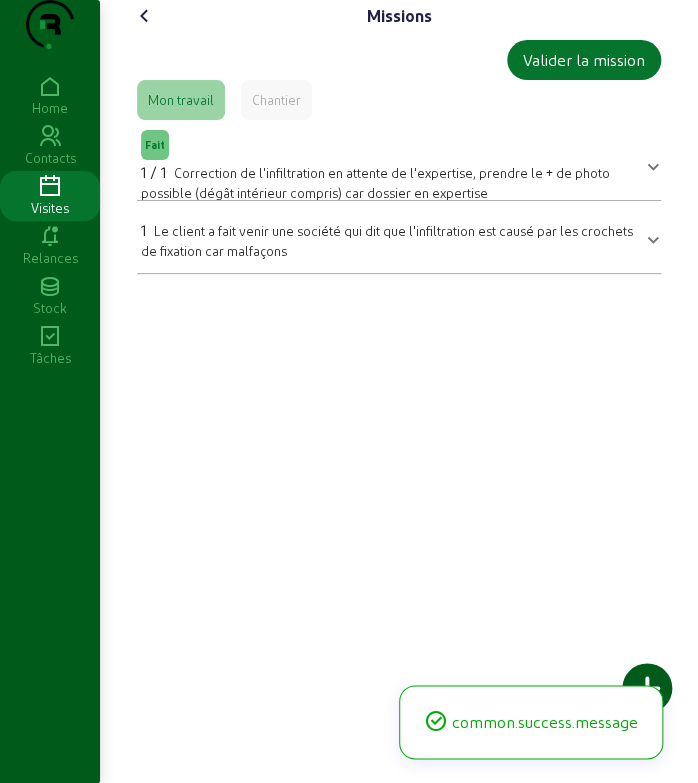 click at bounding box center (145, 16) 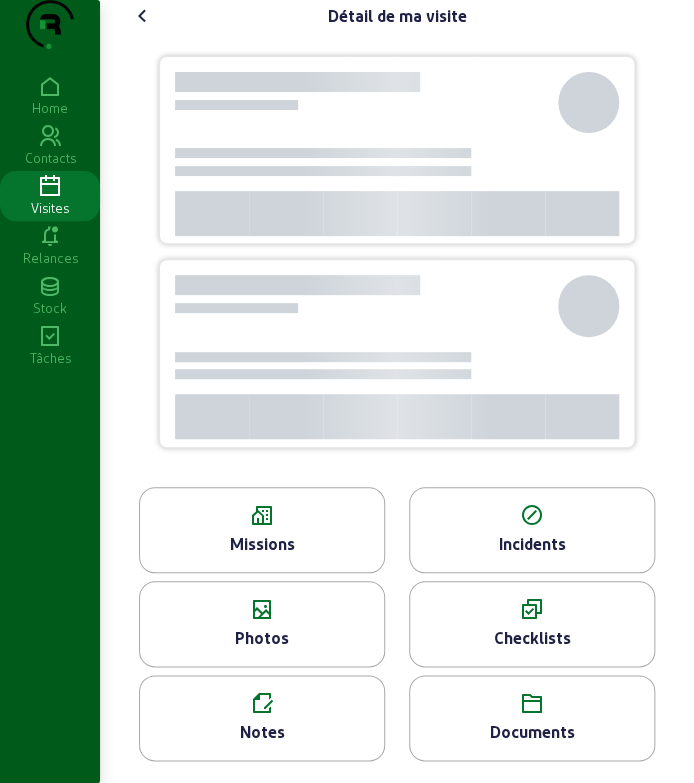 scroll, scrollTop: 32, scrollLeft: 0, axis: vertical 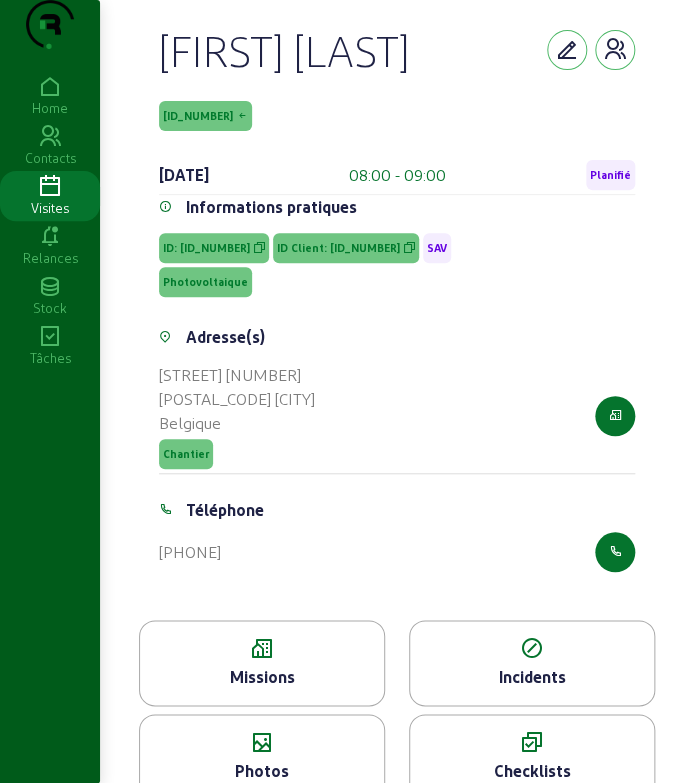 click on "Photos" at bounding box center [262, 663] 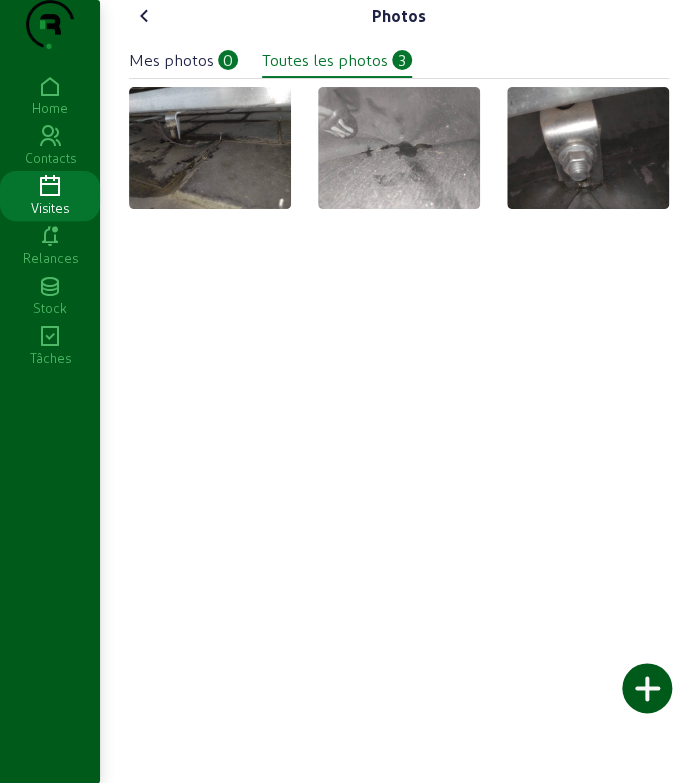 click at bounding box center [647, 688] 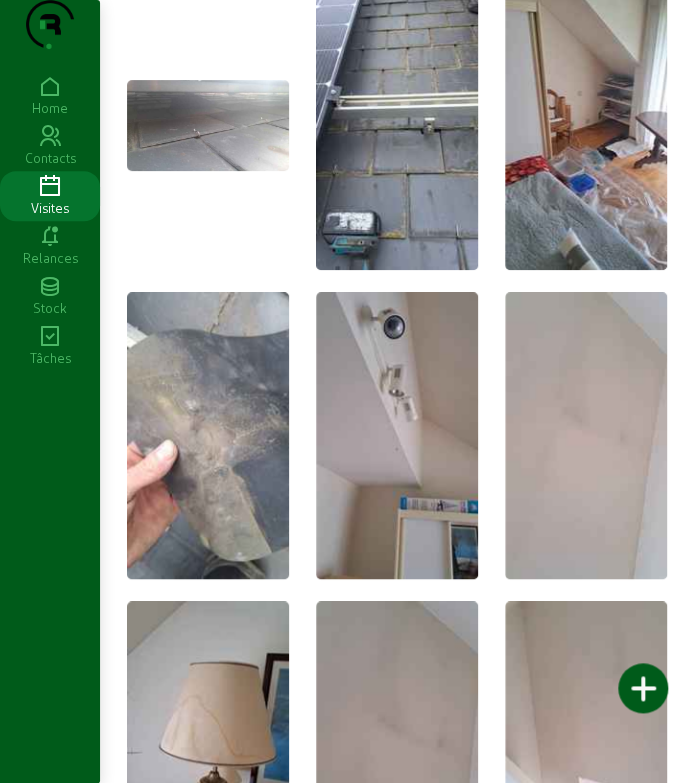 scroll, scrollTop: 0, scrollLeft: 0, axis: both 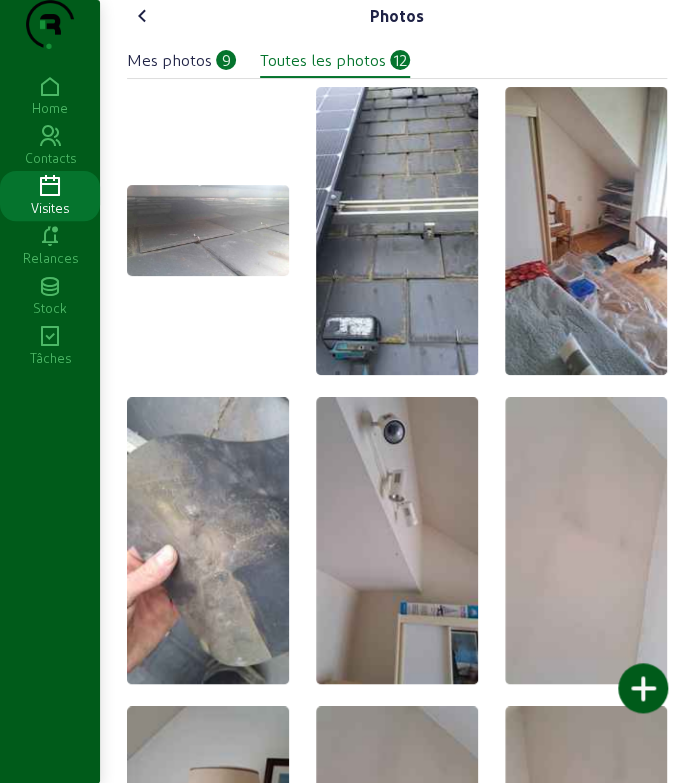 click at bounding box center (208, 230) 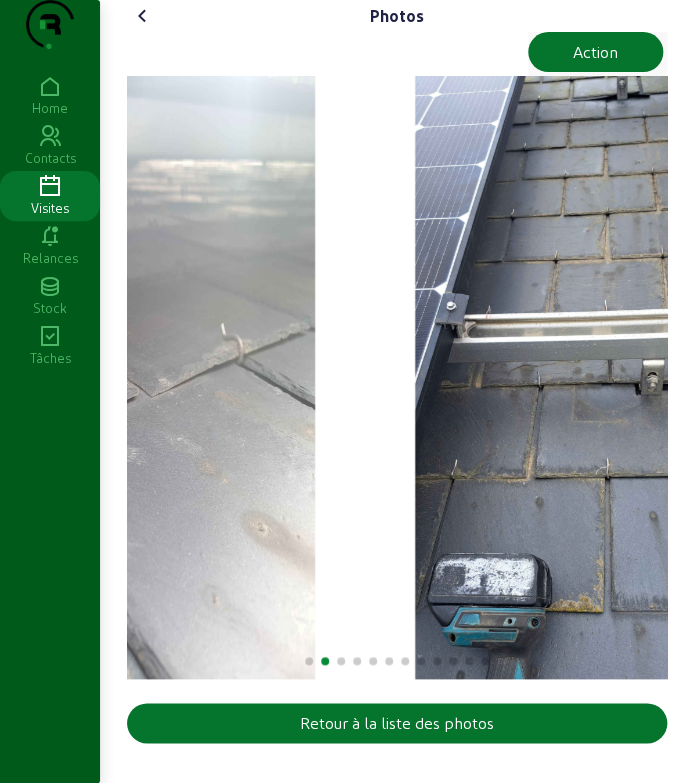click at bounding box center (45, 377) 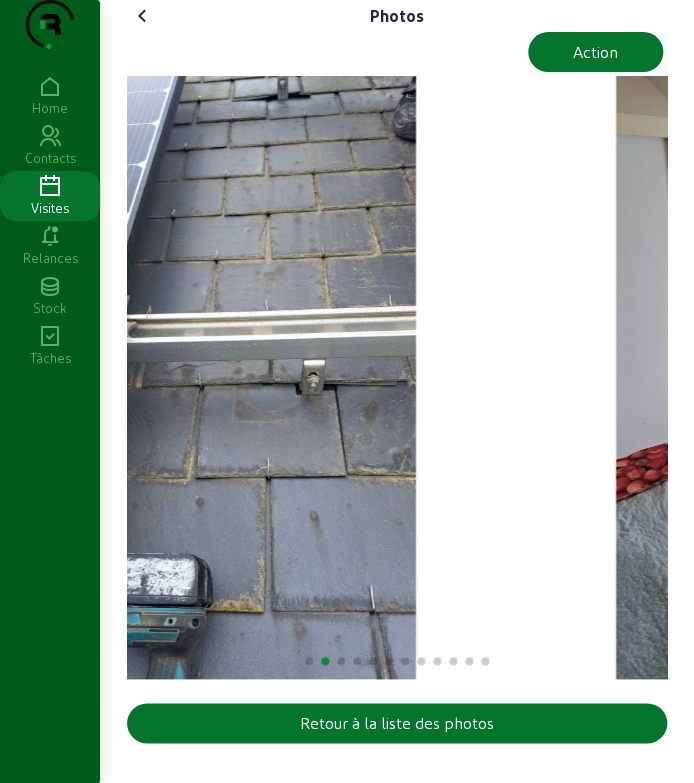 click at bounding box center (246, 377) 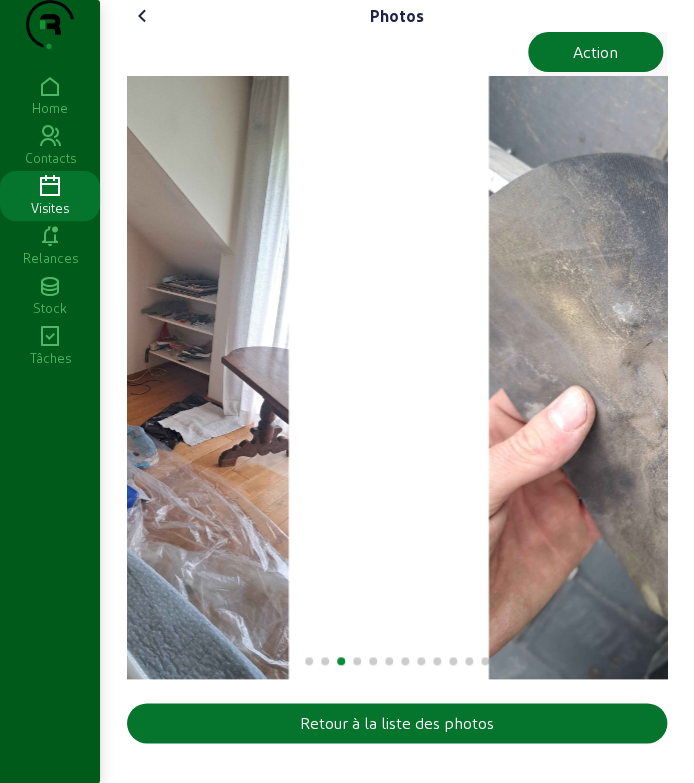 click at bounding box center (118, 377) 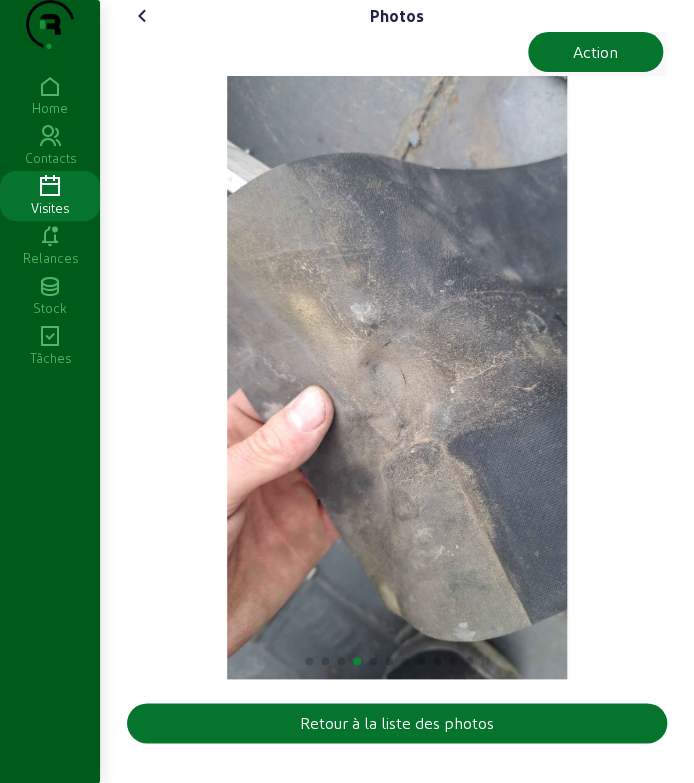 click at bounding box center [397, 377] 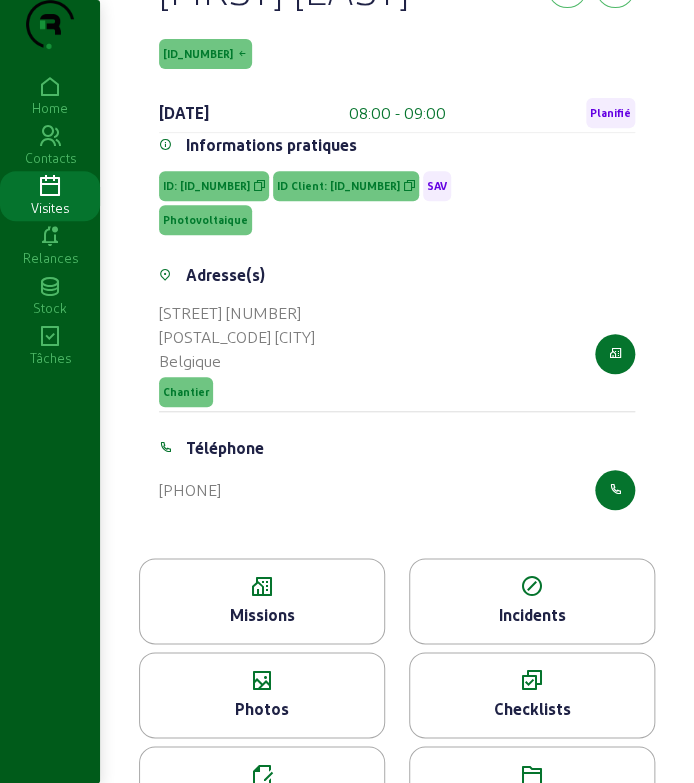 scroll, scrollTop: 196, scrollLeft: 0, axis: vertical 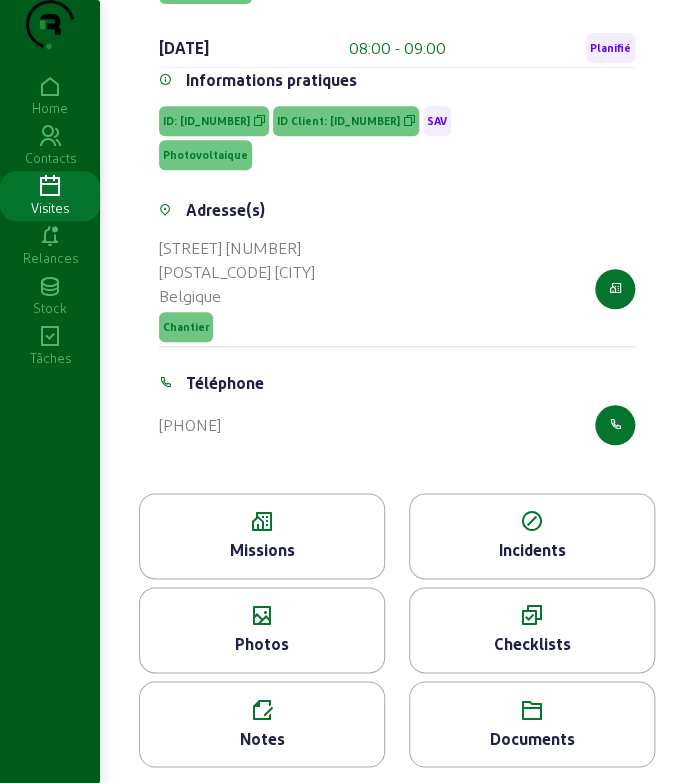 click on "Notes" at bounding box center [262, 536] 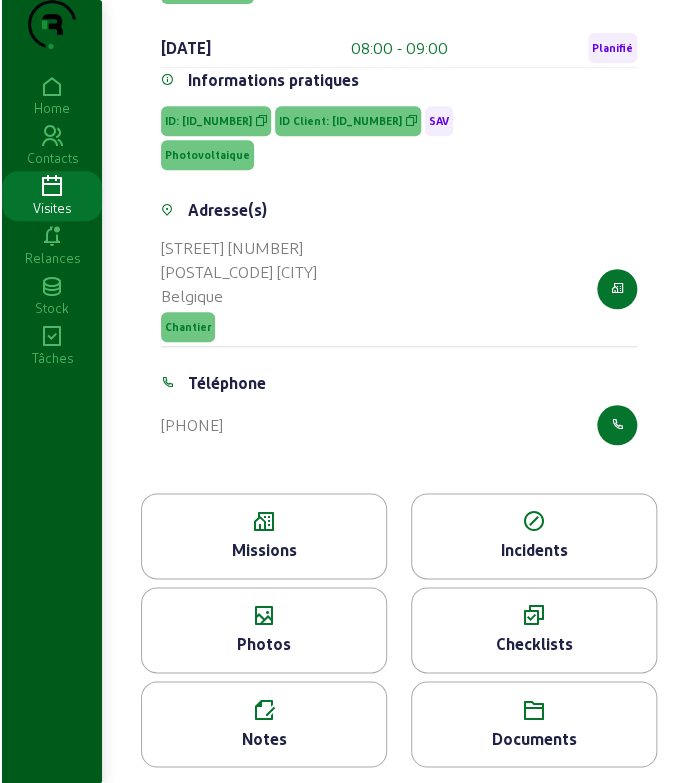 scroll, scrollTop: 0, scrollLeft: 0, axis: both 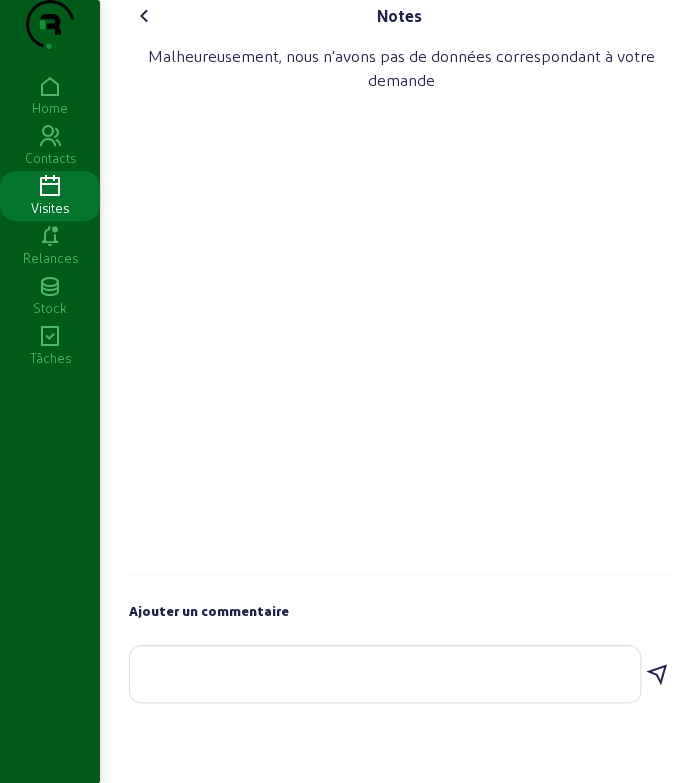 click at bounding box center (385, 670) 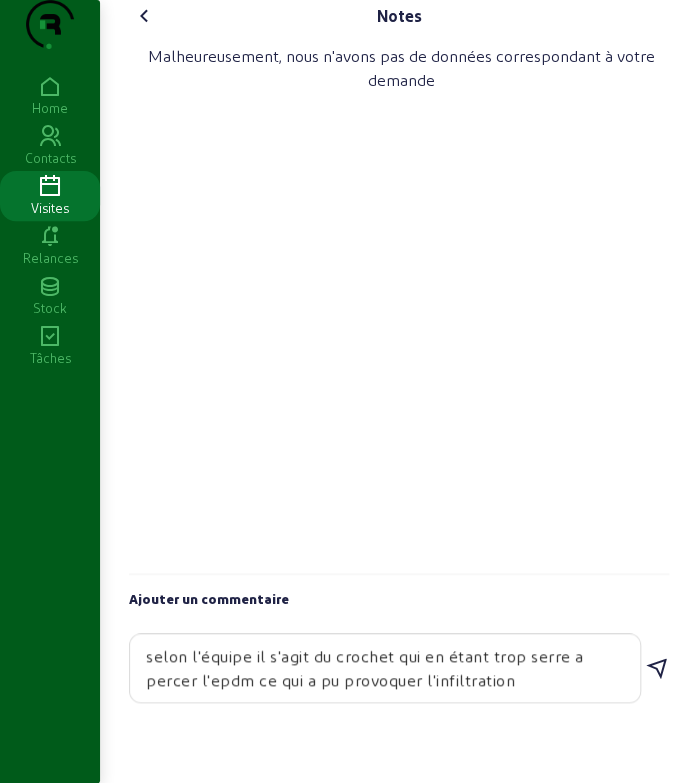 type on "selon l'équipe il s'agit du crochet qui en étant trop serre a percer l'epdm ce qui a pu provoquer l'infiltration" 